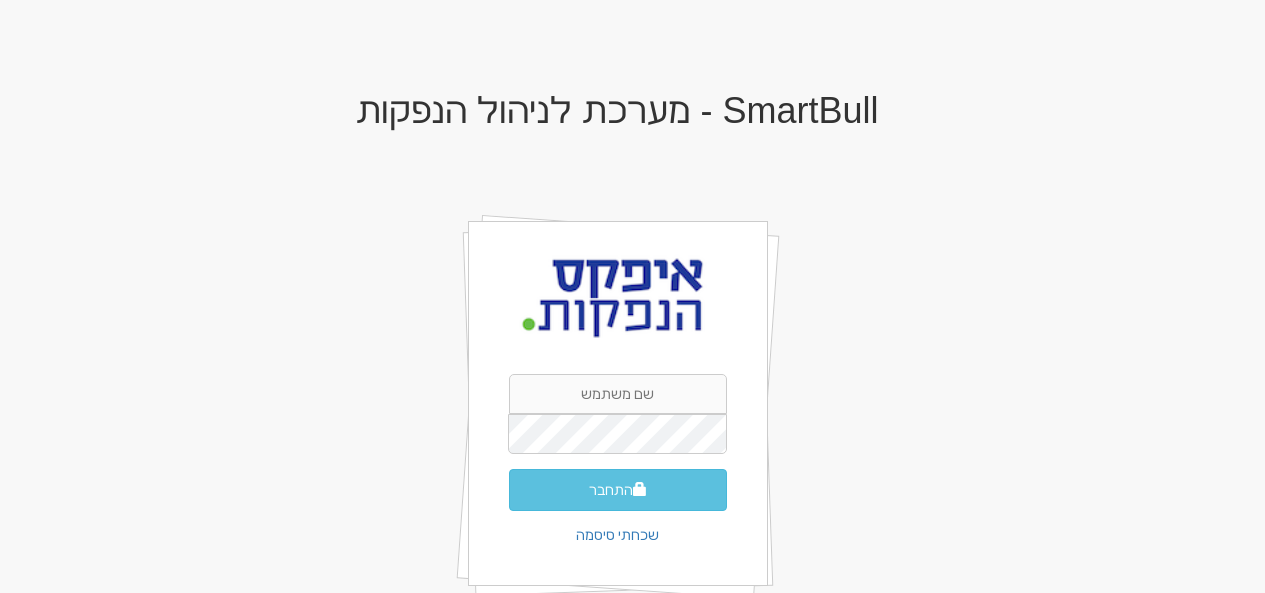 scroll, scrollTop: 0, scrollLeft: 0, axis: both 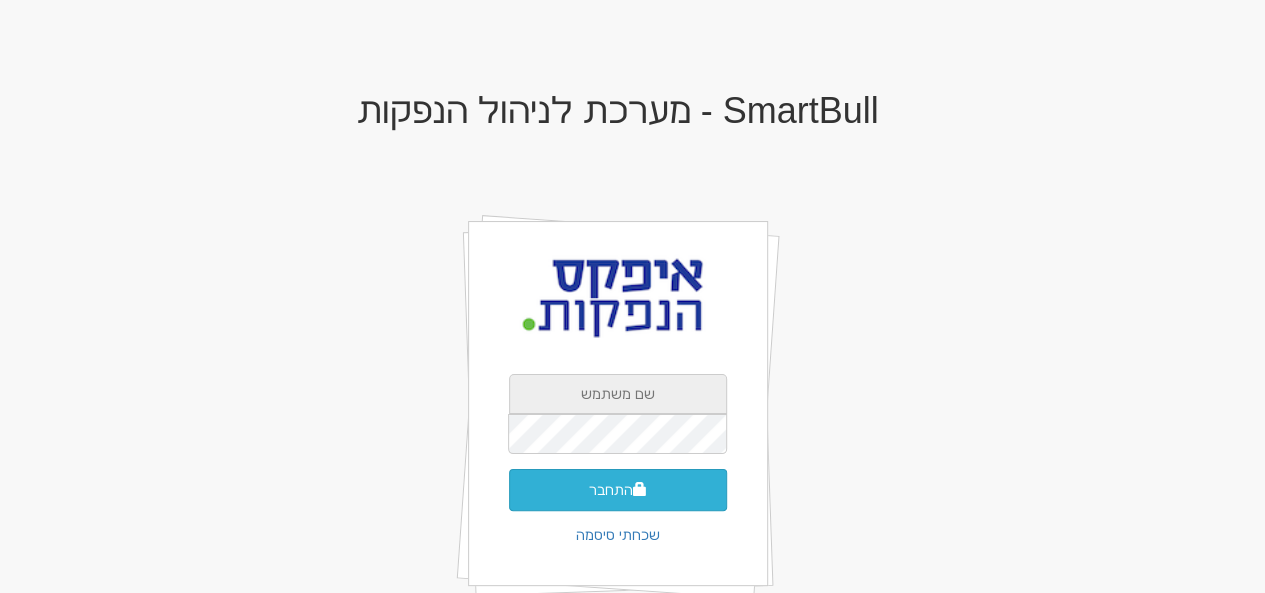 type on "apex" 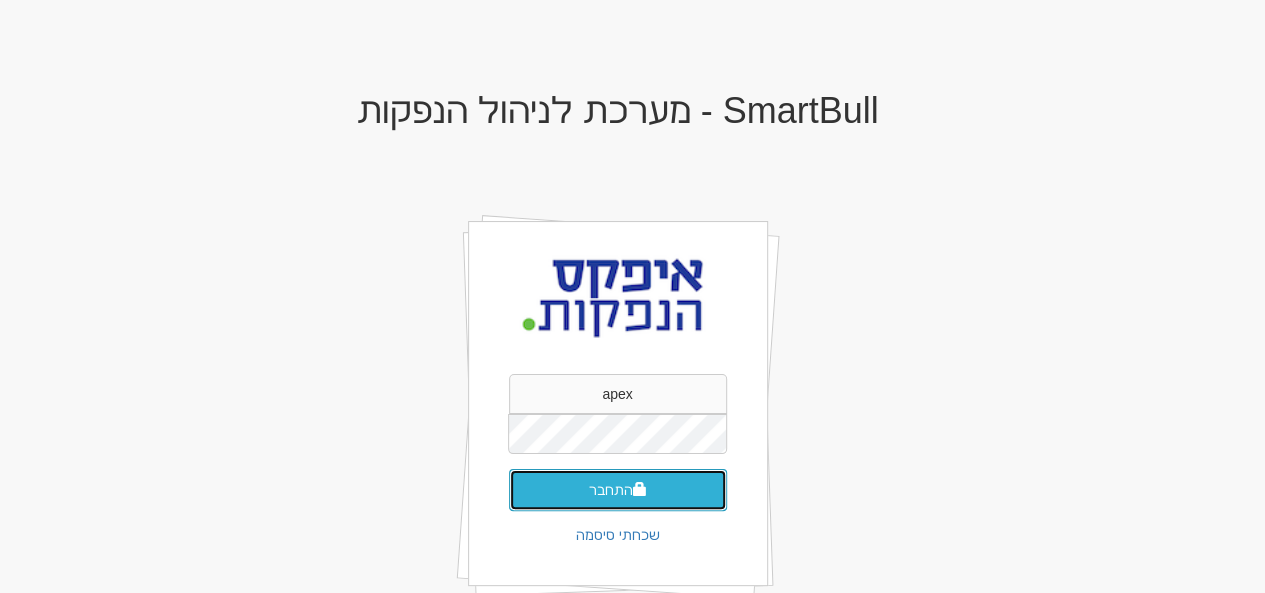 click on "התחבר" at bounding box center (618, 490) 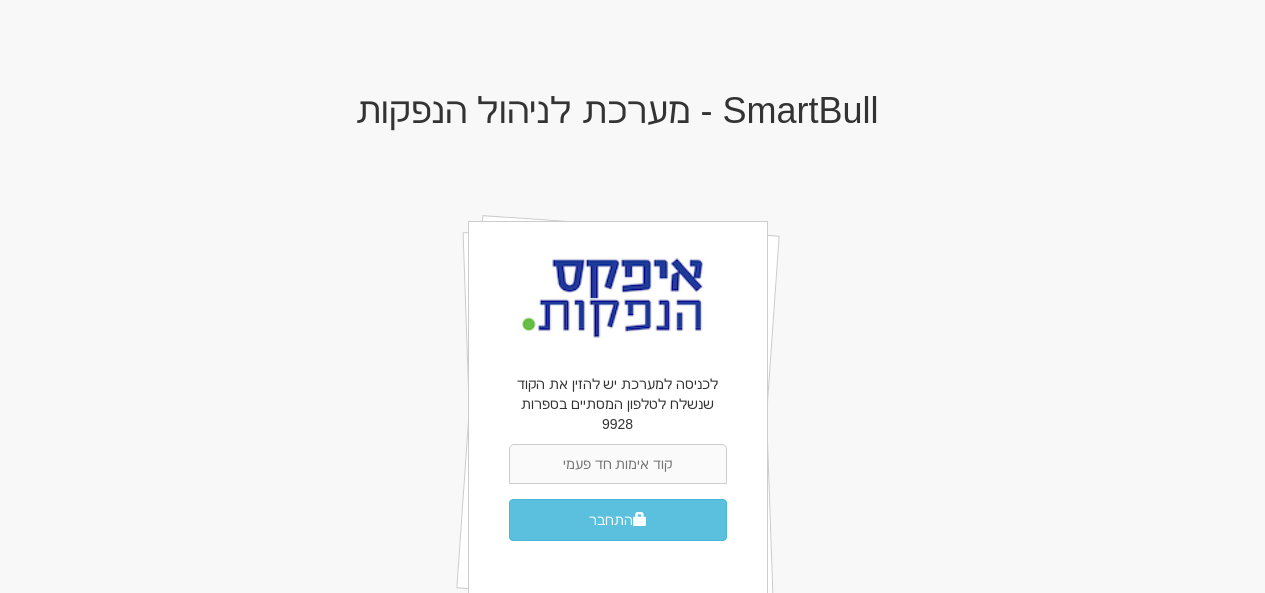 scroll, scrollTop: 0, scrollLeft: 0, axis: both 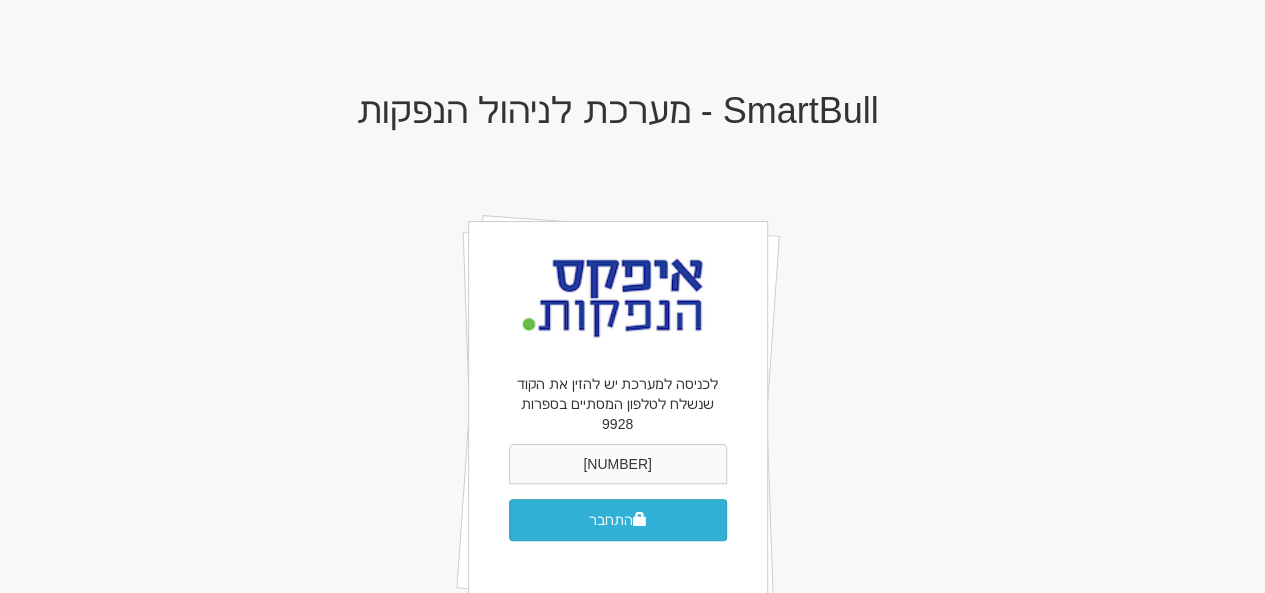 type on "813494" 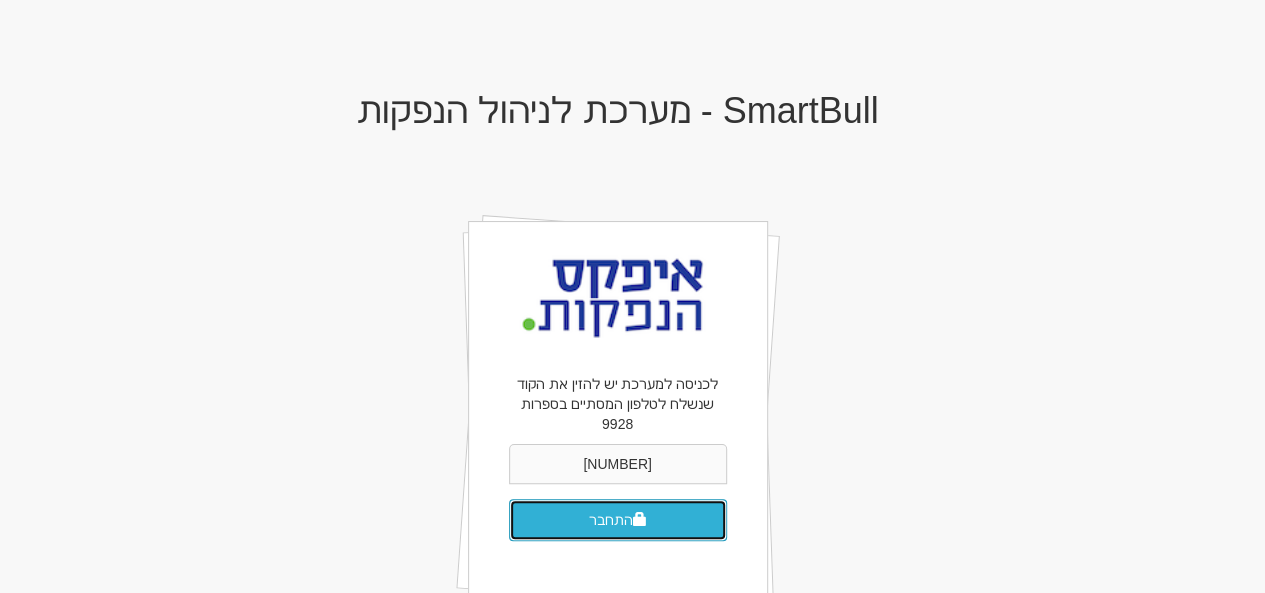 click on "התחבר" at bounding box center [618, 520] 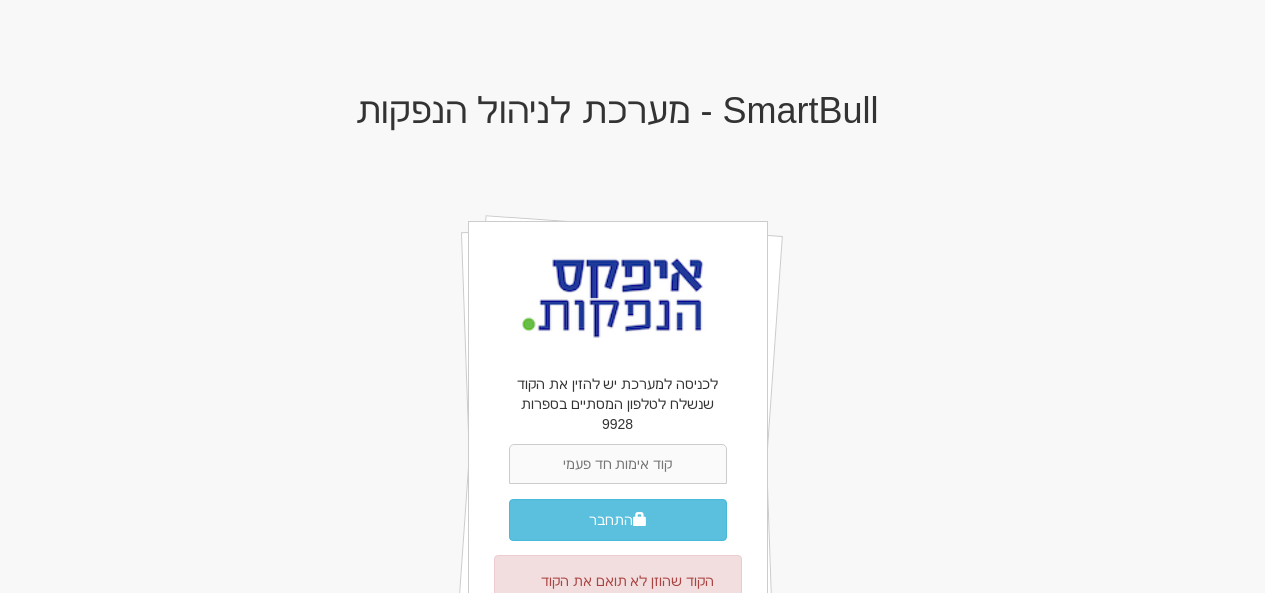 scroll, scrollTop: 0, scrollLeft: 0, axis: both 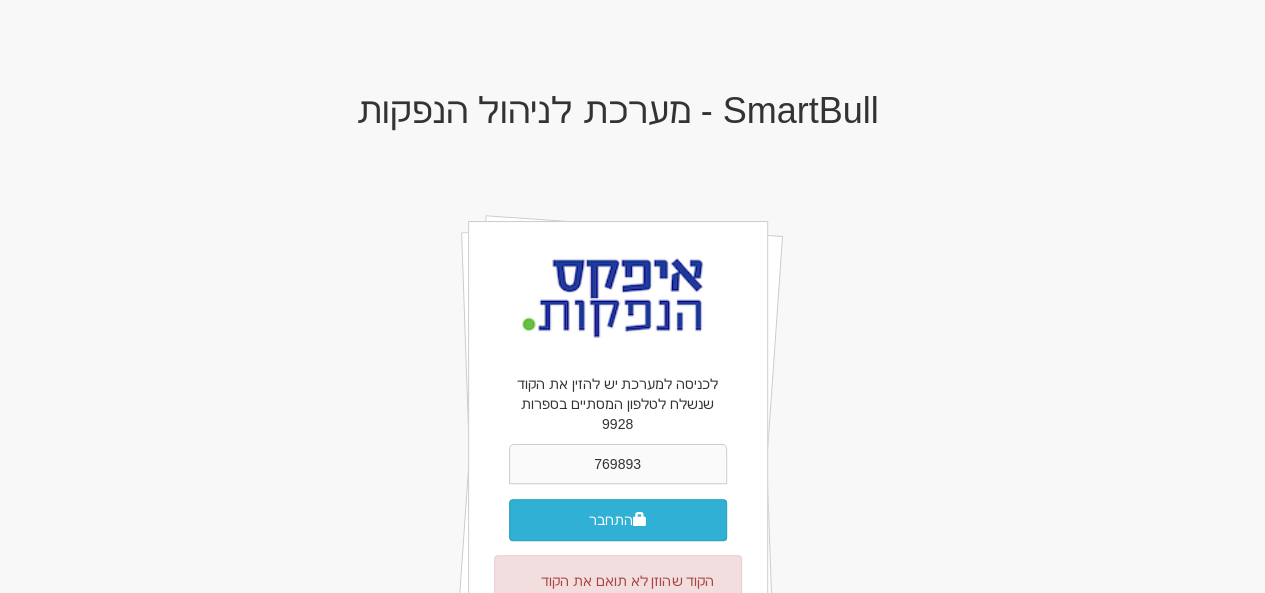 type on "769893" 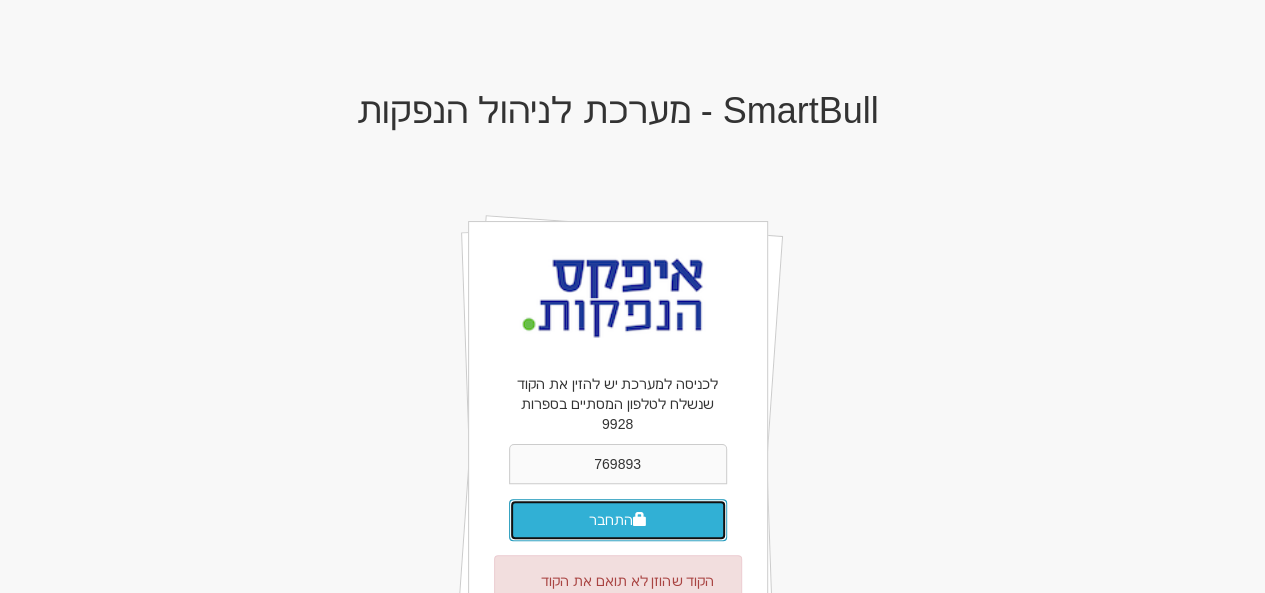 click on "התחבר" at bounding box center (618, 520) 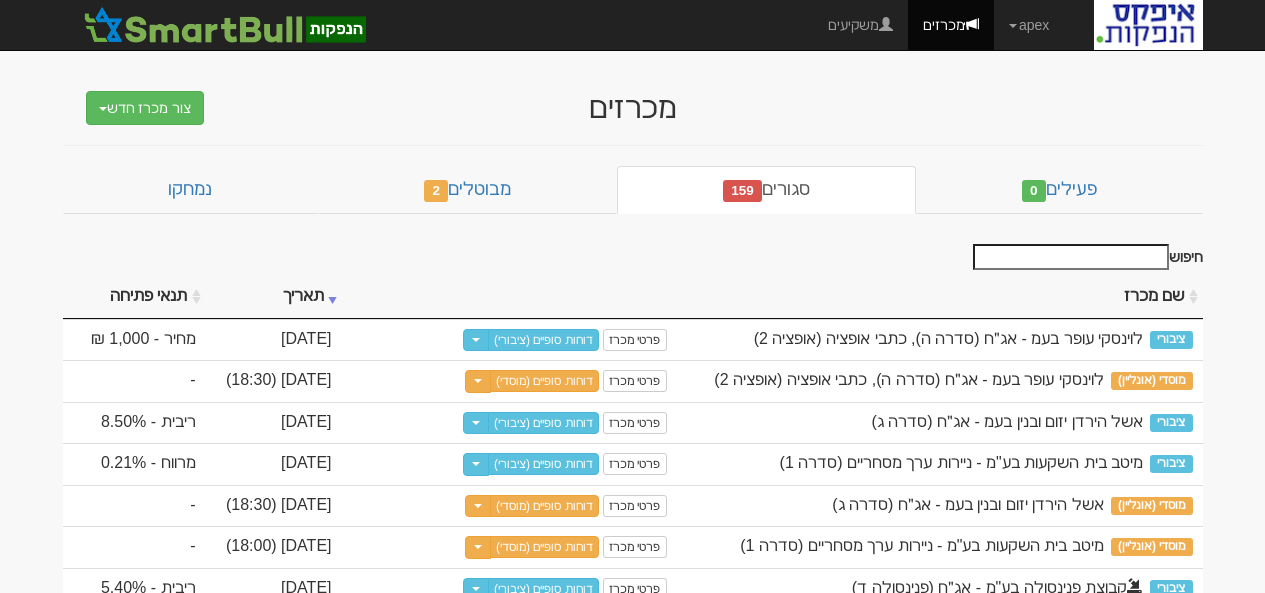 scroll, scrollTop: 0, scrollLeft: 0, axis: both 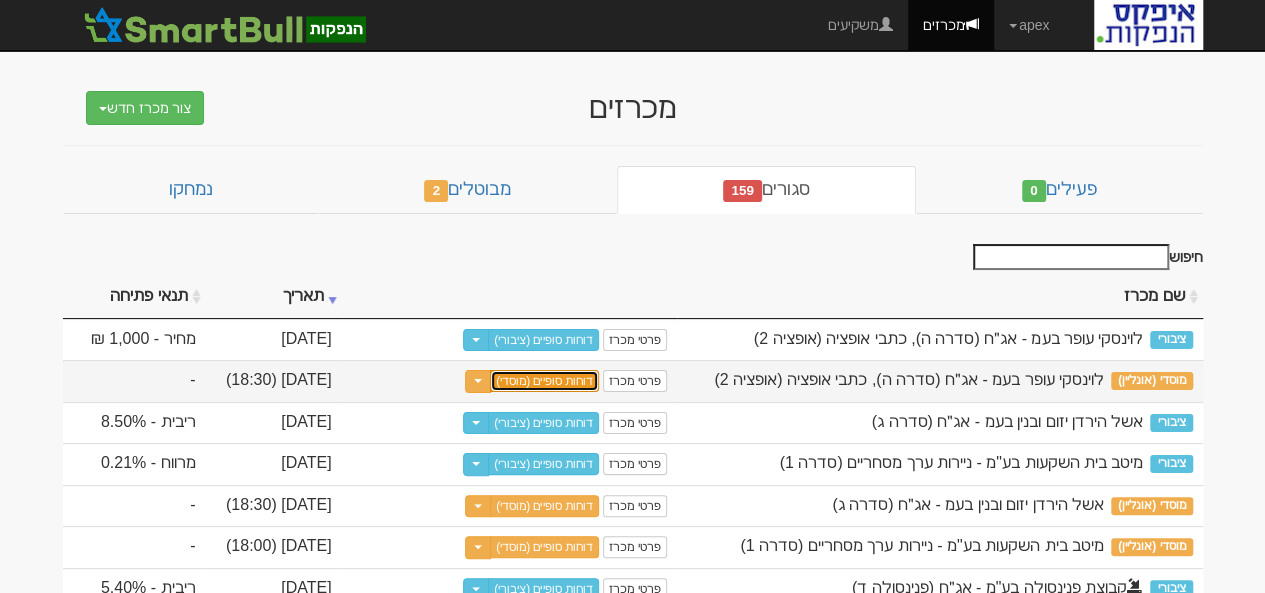click on "דוחות סופיים
(מוסדי)" at bounding box center (544, 381) 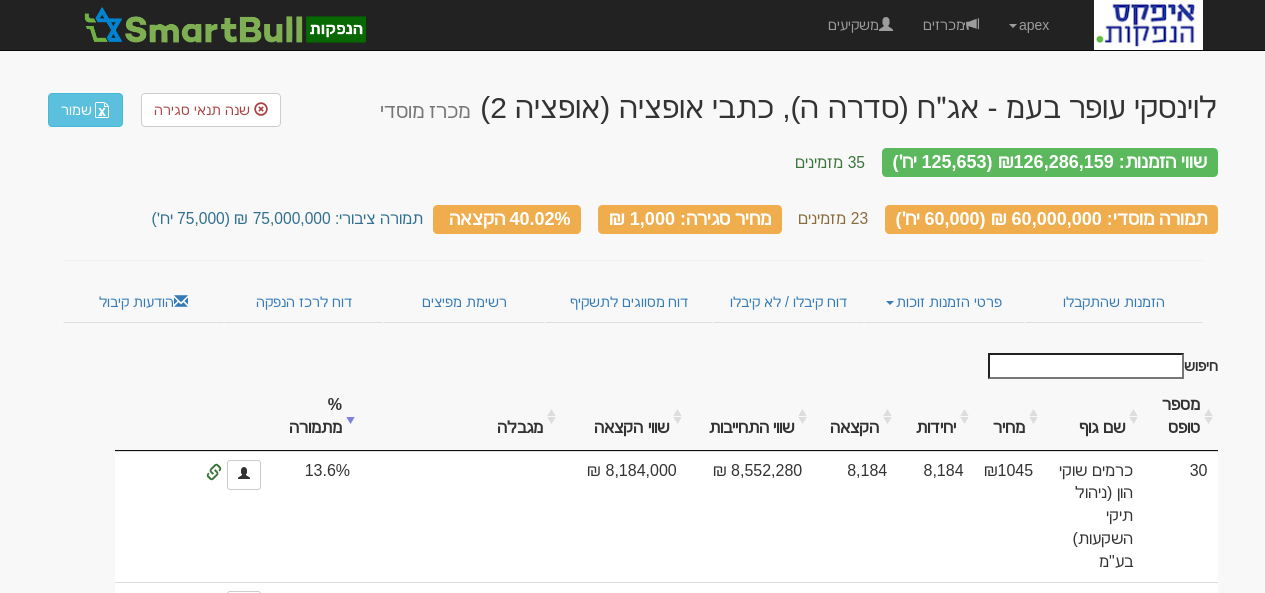 scroll, scrollTop: 0, scrollLeft: 0, axis: both 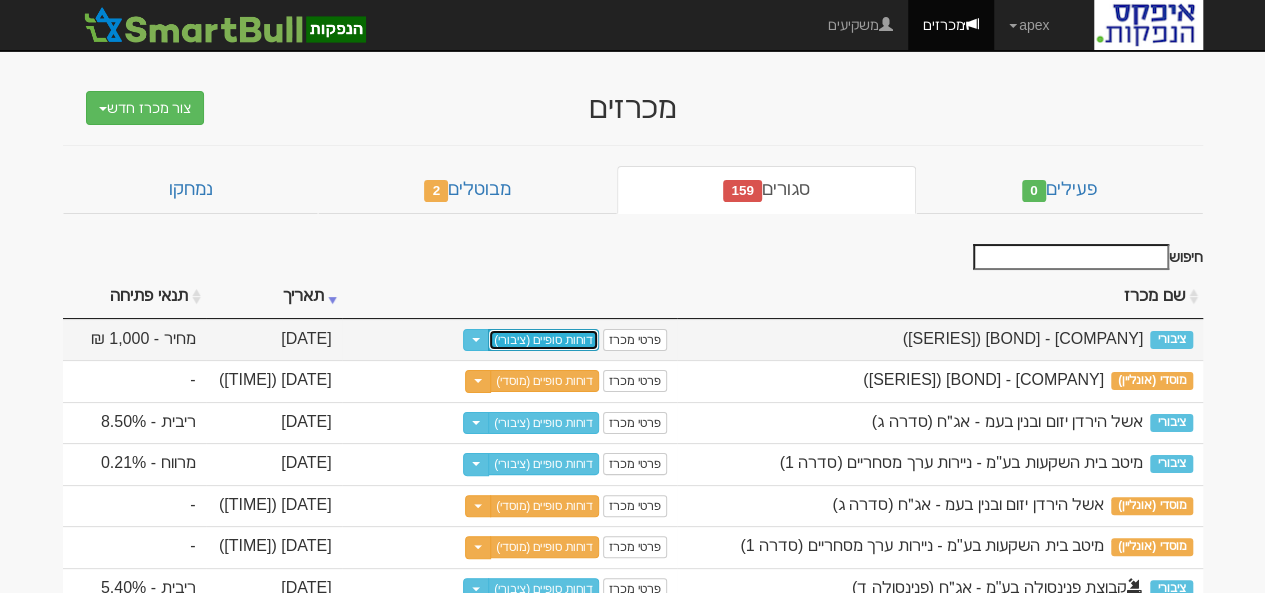 click on "דוחות סופיים
(ציבורי)" at bounding box center [543, 340] 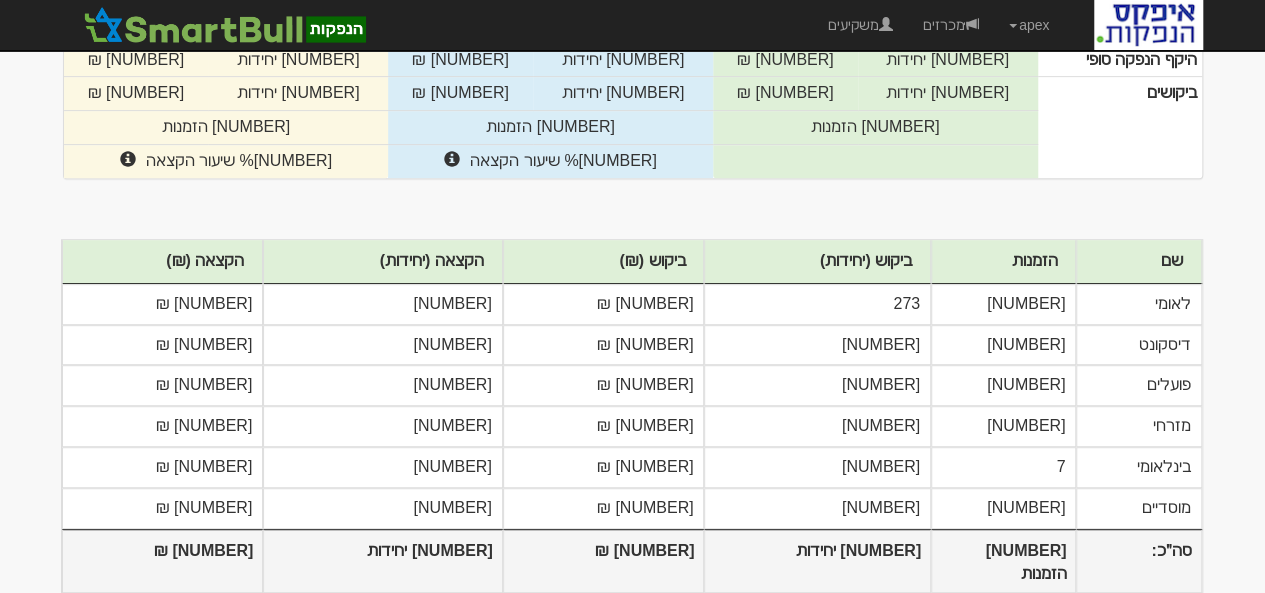scroll, scrollTop: 0, scrollLeft: 0, axis: both 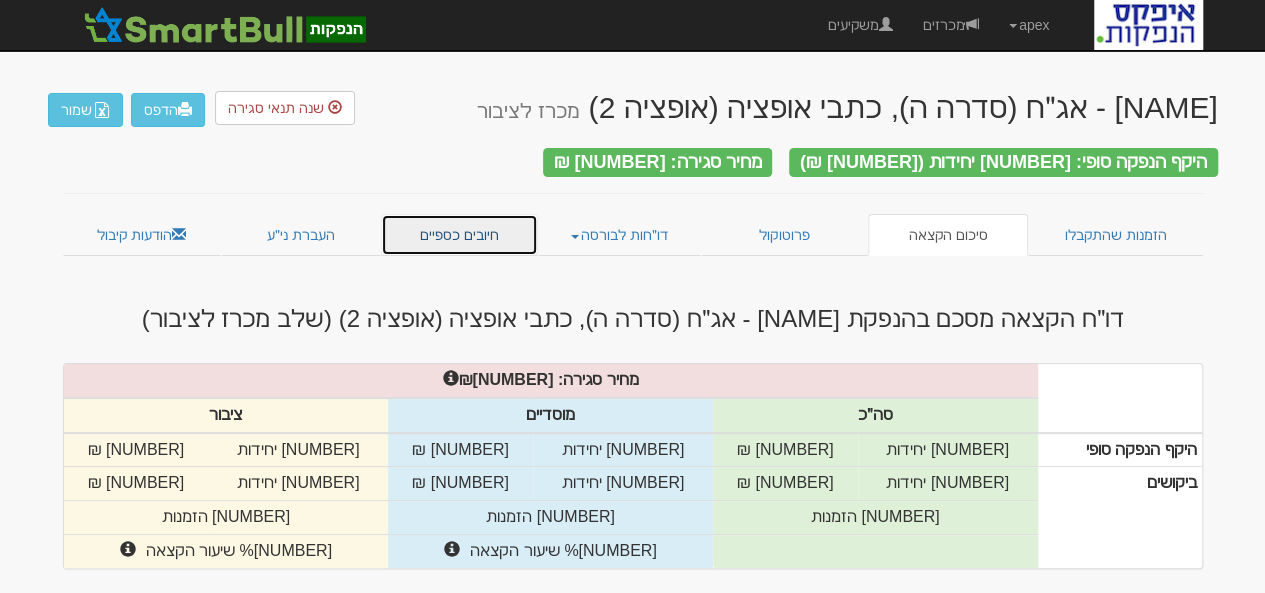 click on "חיובים כספיים" at bounding box center [459, 235] 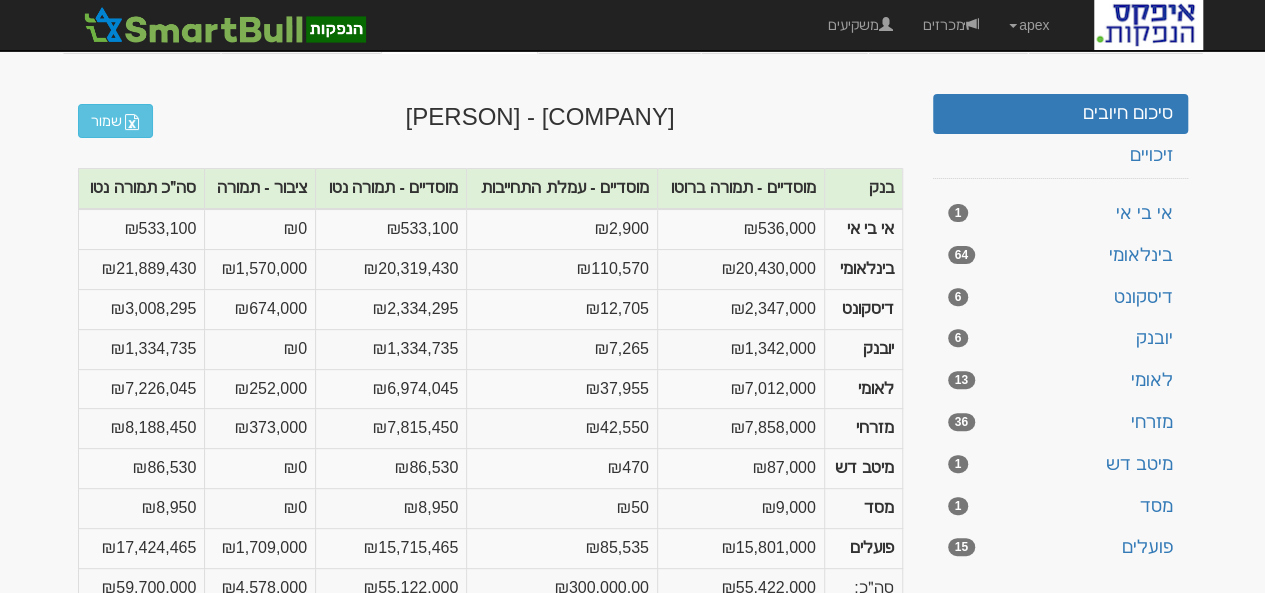 scroll, scrollTop: 240, scrollLeft: 0, axis: vertical 